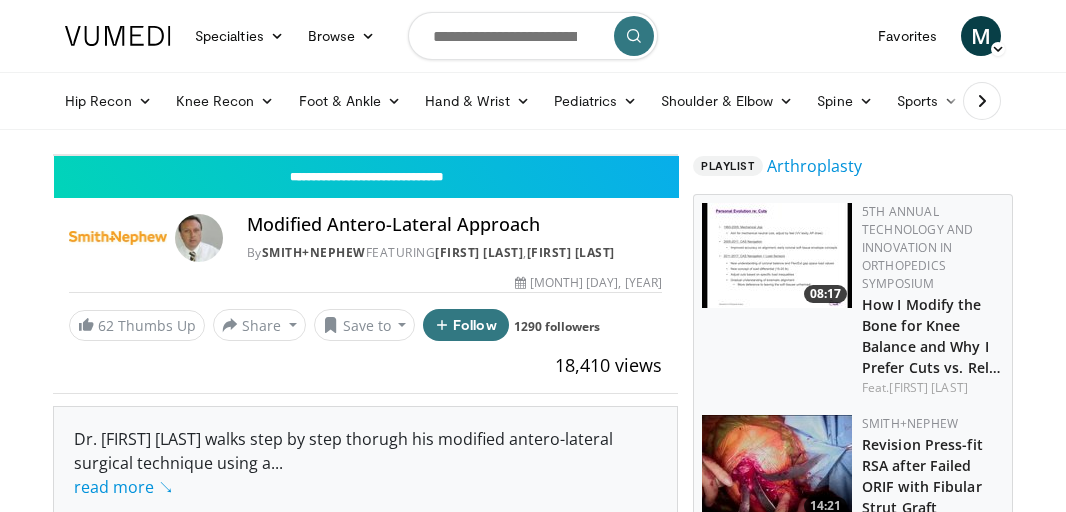 scroll, scrollTop: 0, scrollLeft: 0, axis: both 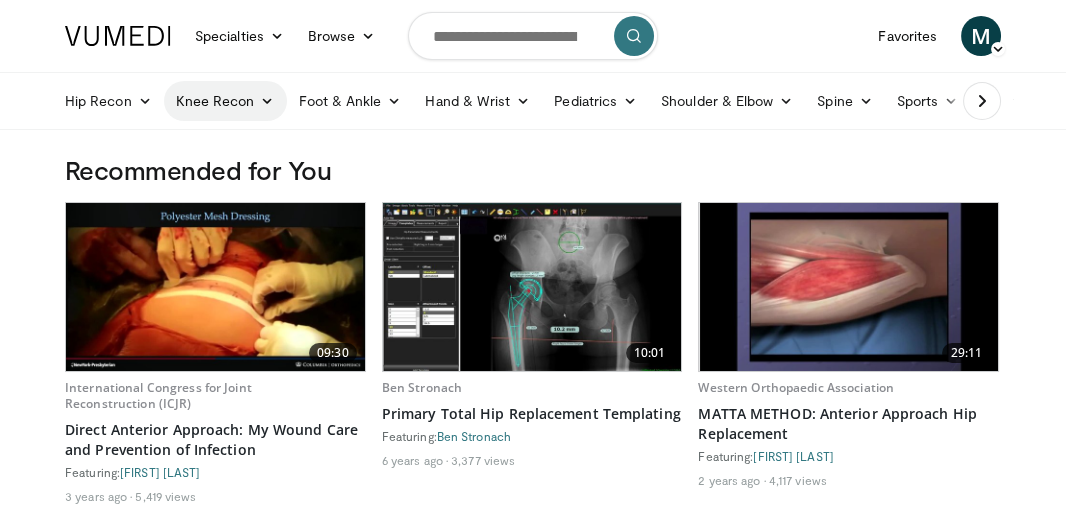 click on "Knee Recon" at bounding box center (225, 101) 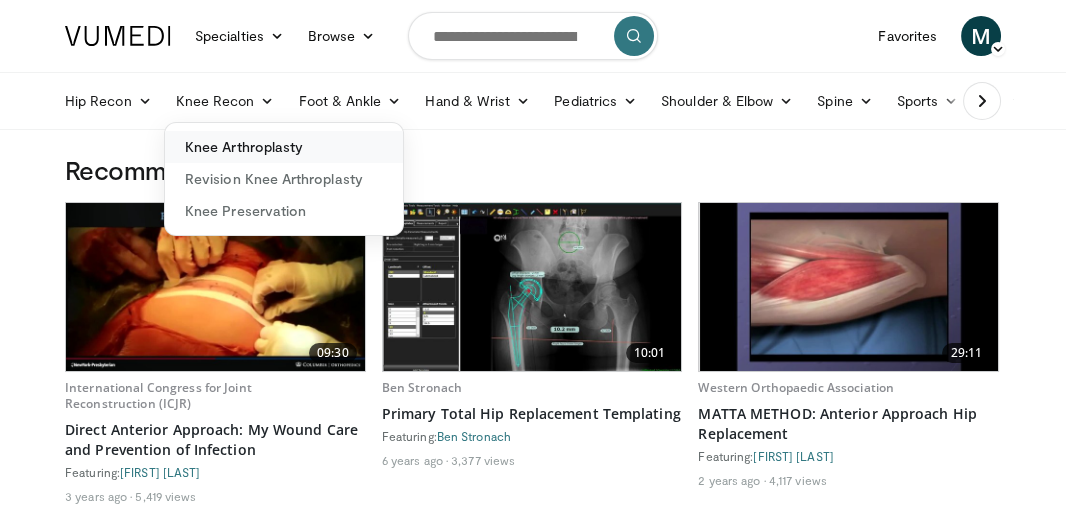 click on "Knee Arthroplasty" at bounding box center (284, 147) 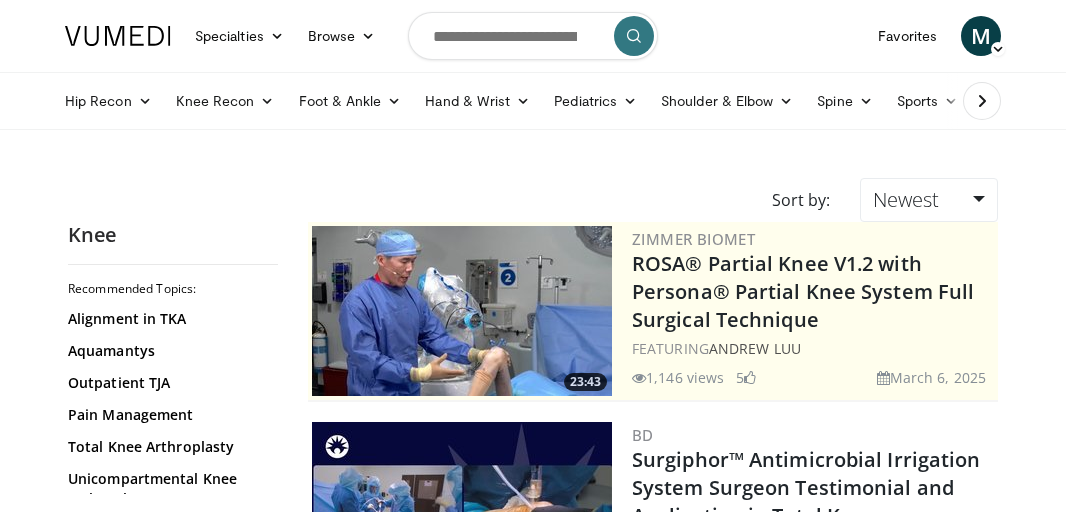 scroll, scrollTop: 0, scrollLeft: 0, axis: both 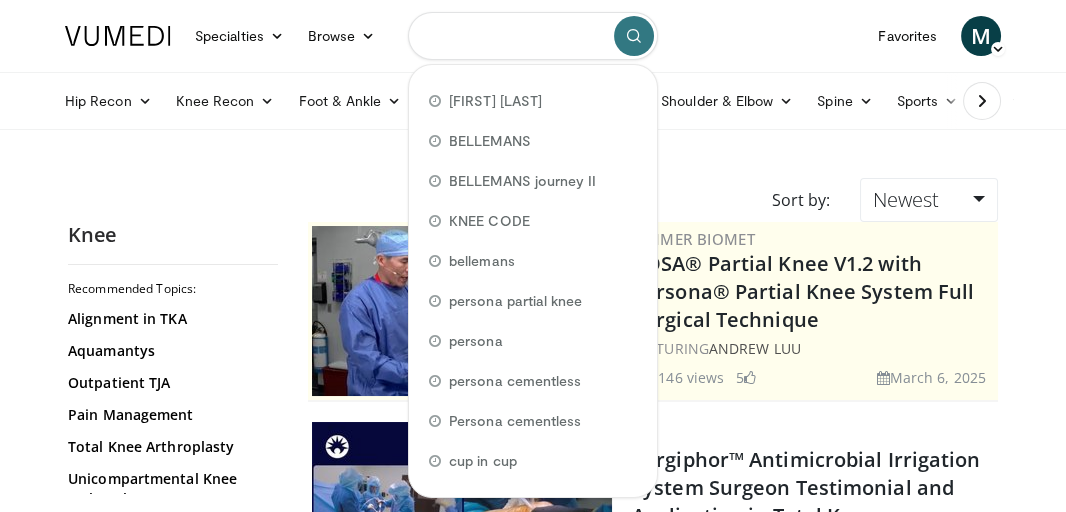 click at bounding box center [533, 36] 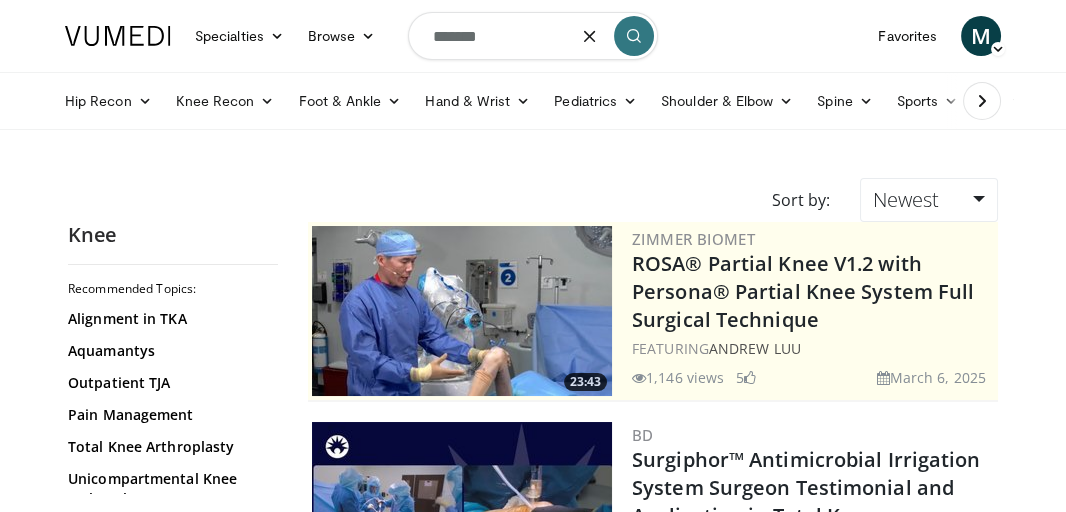 type on "*******" 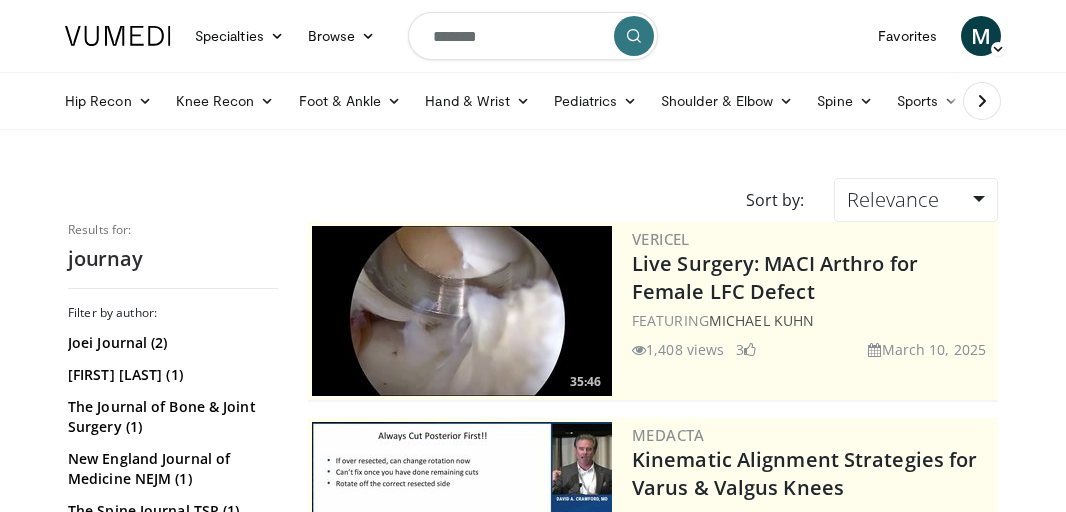 scroll, scrollTop: 0, scrollLeft: 0, axis: both 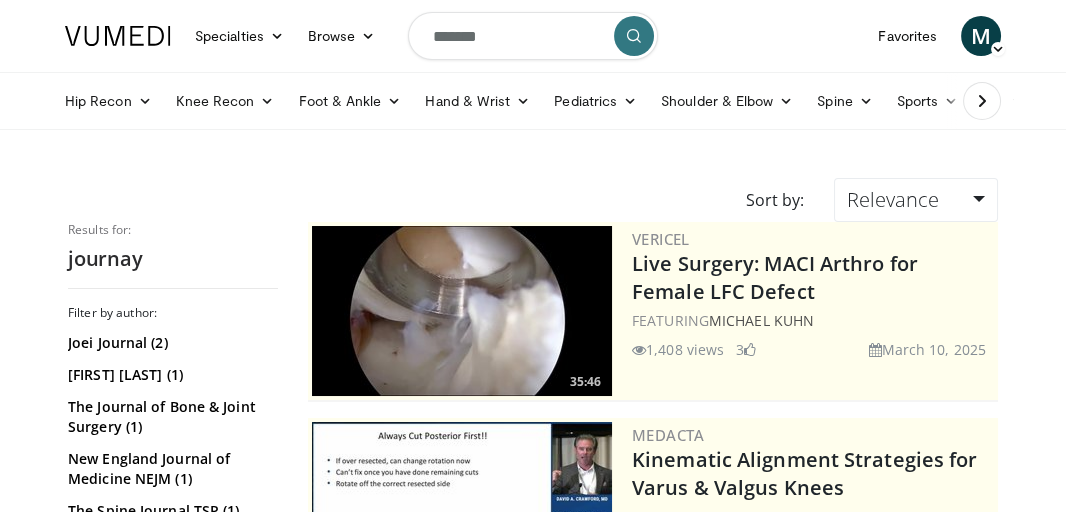 click at bounding box center [634, 36] 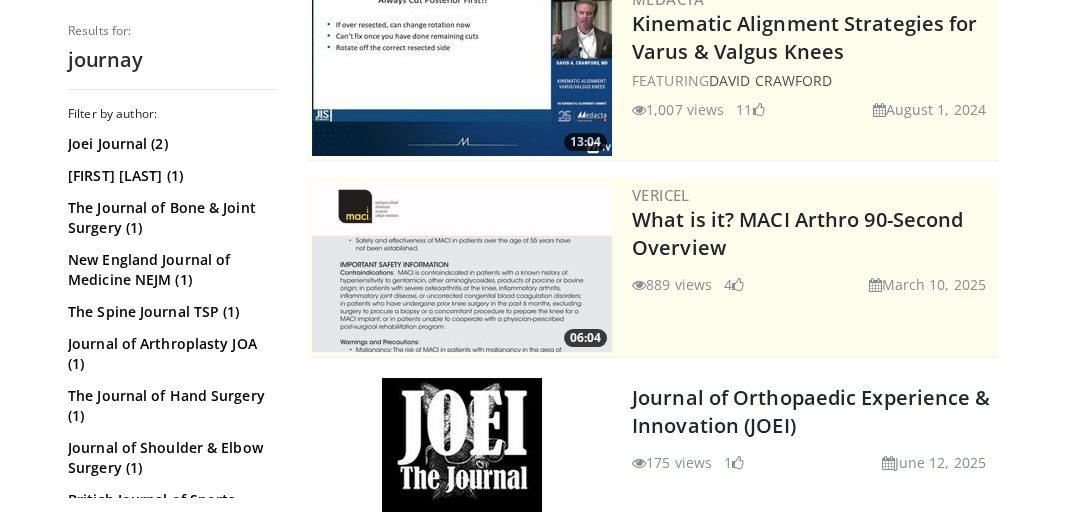 scroll, scrollTop: 0, scrollLeft: 0, axis: both 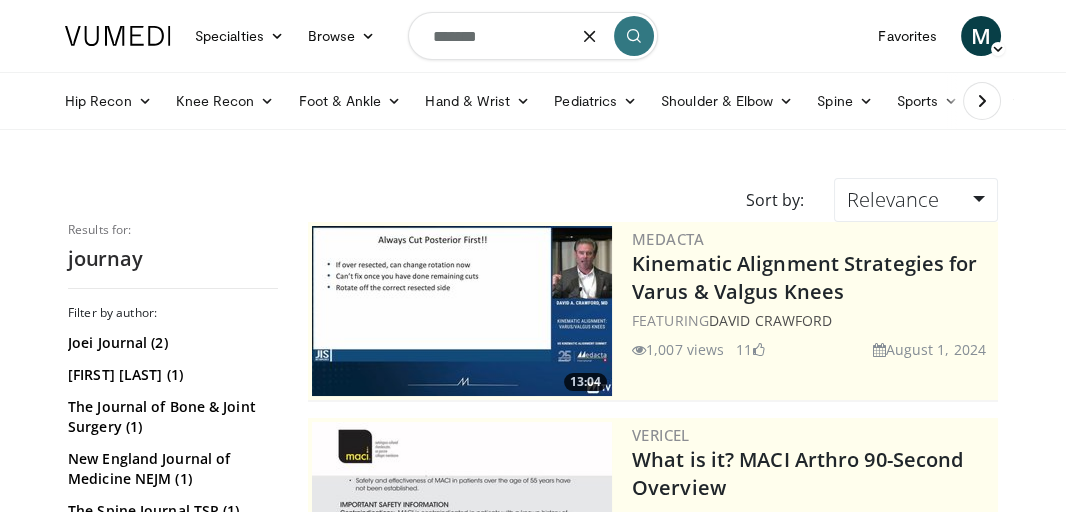 click on "*******" at bounding box center [533, 36] 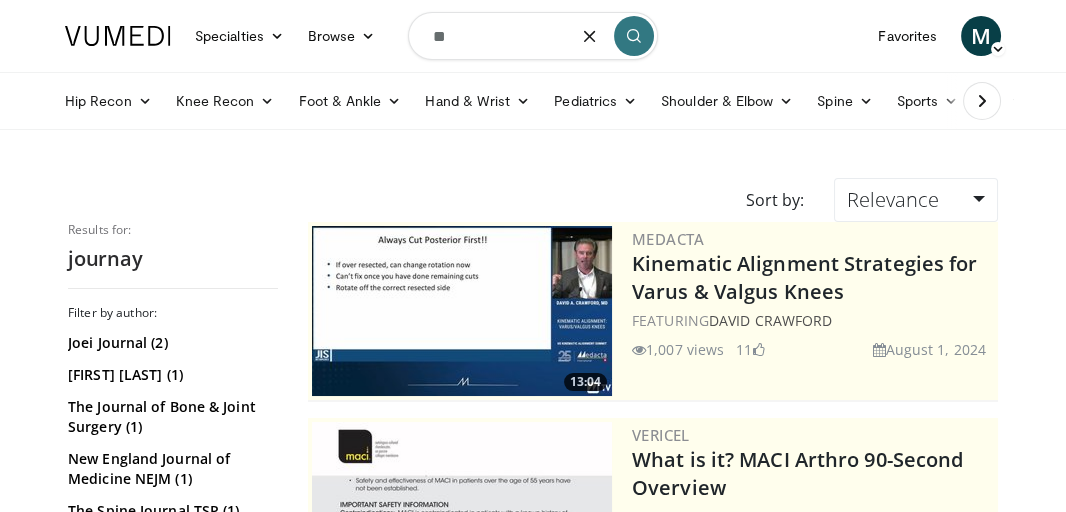 type on "*" 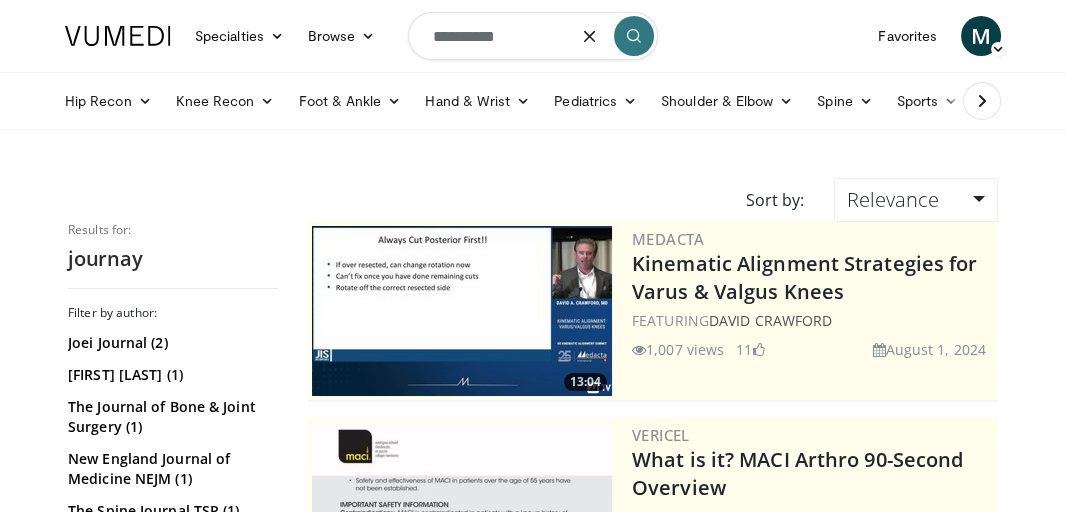 type on "**********" 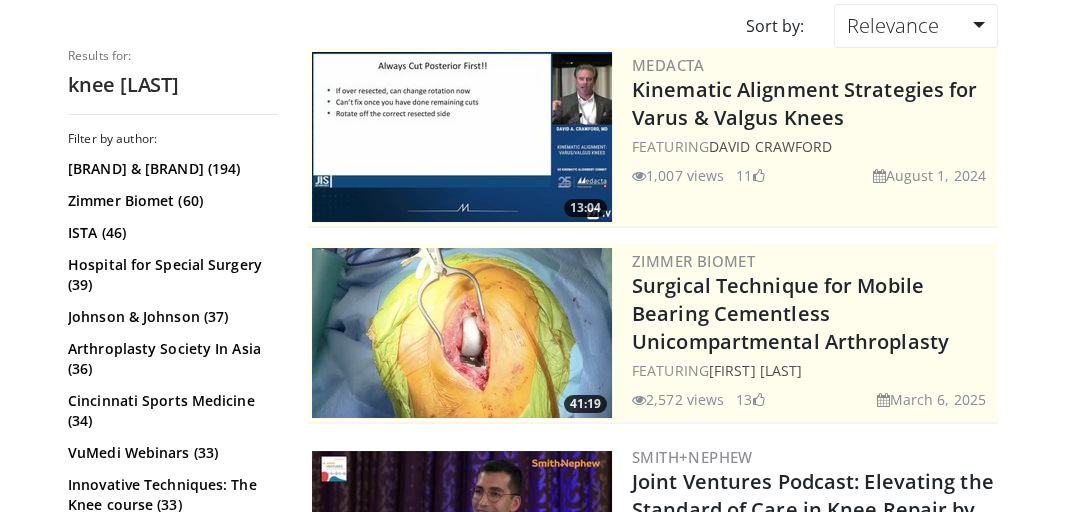 scroll, scrollTop: 178, scrollLeft: 0, axis: vertical 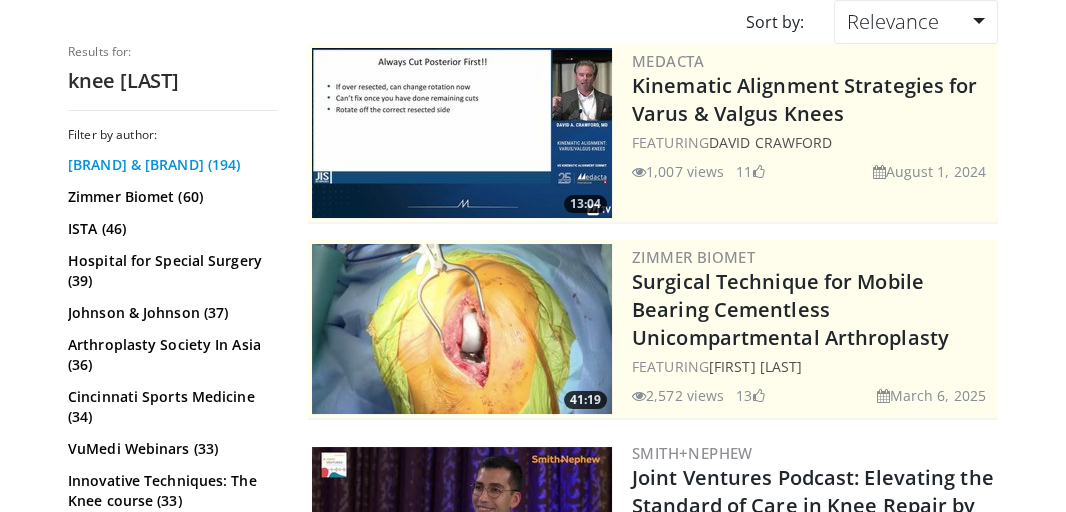 click on "[BRAND] & [BRAND] (194)" at bounding box center (170, 165) 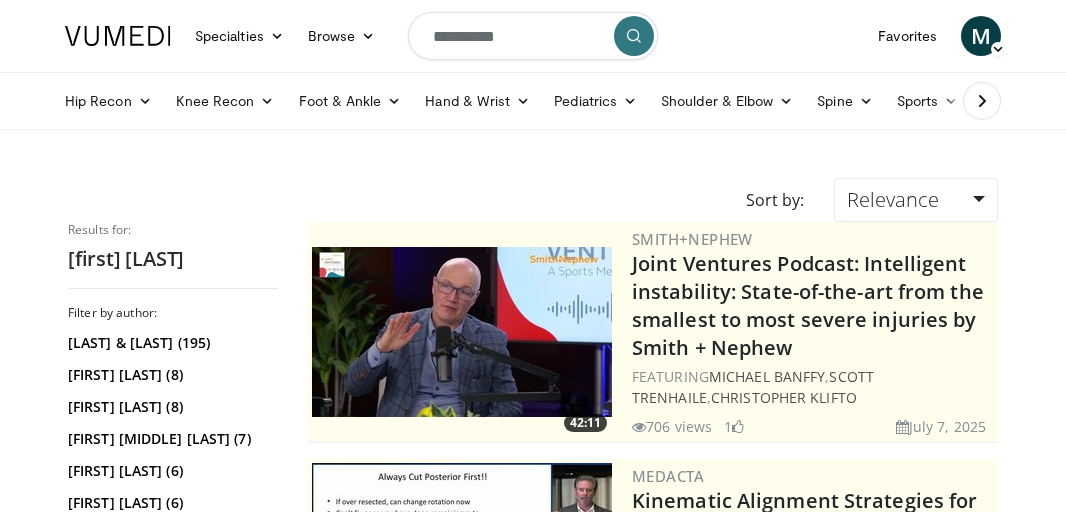 scroll, scrollTop: 0, scrollLeft: 0, axis: both 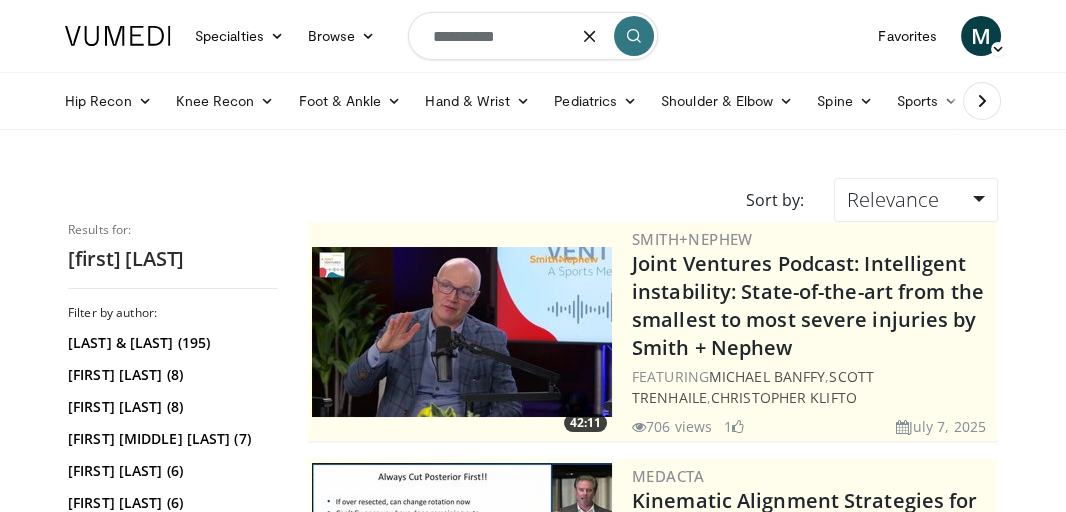 click on "**********" at bounding box center [533, 36] 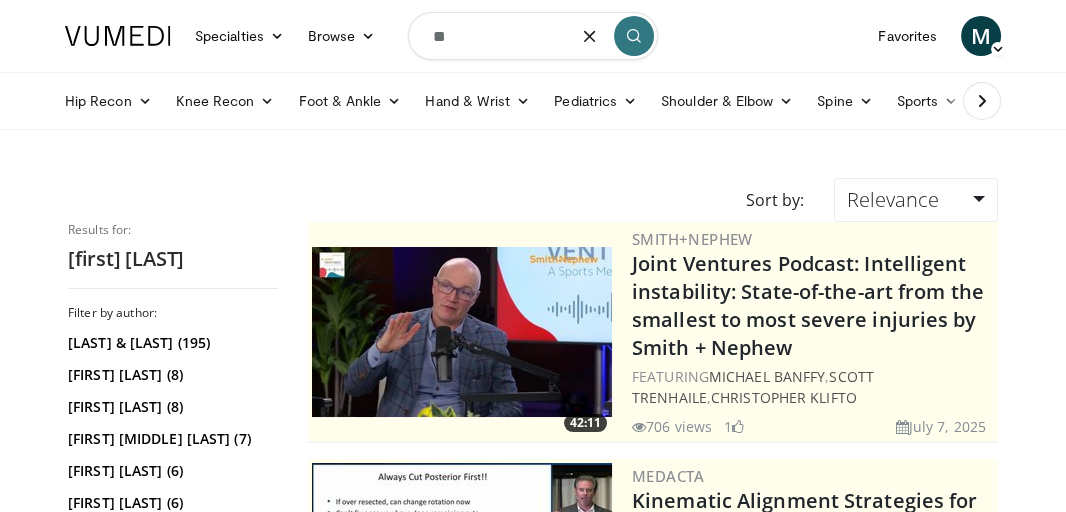 type on "*" 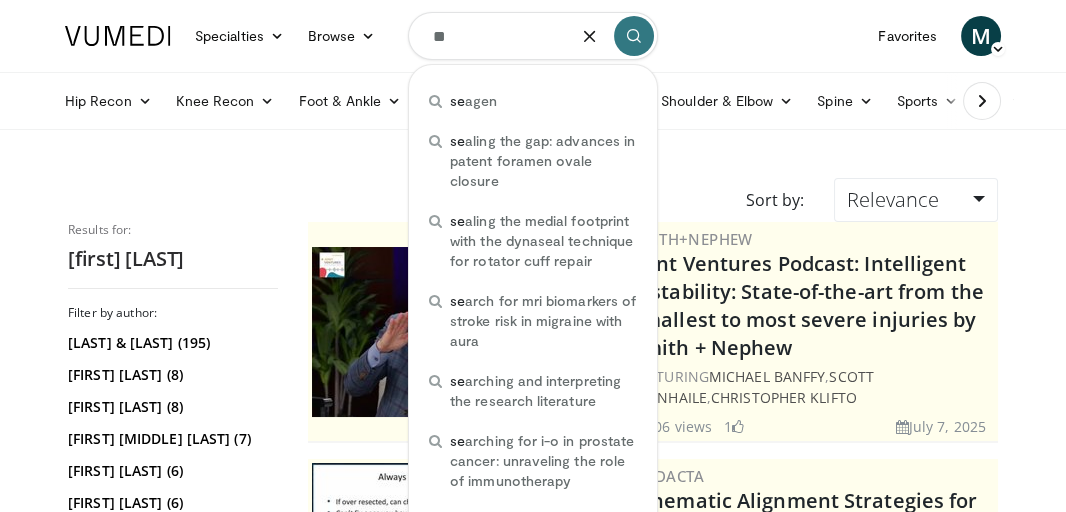 type on "*" 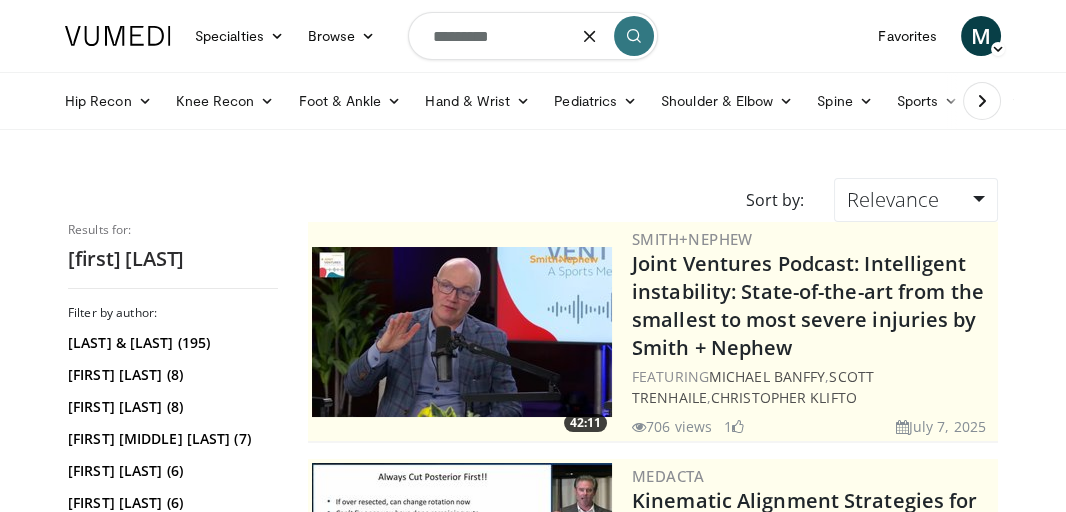 type on "*********" 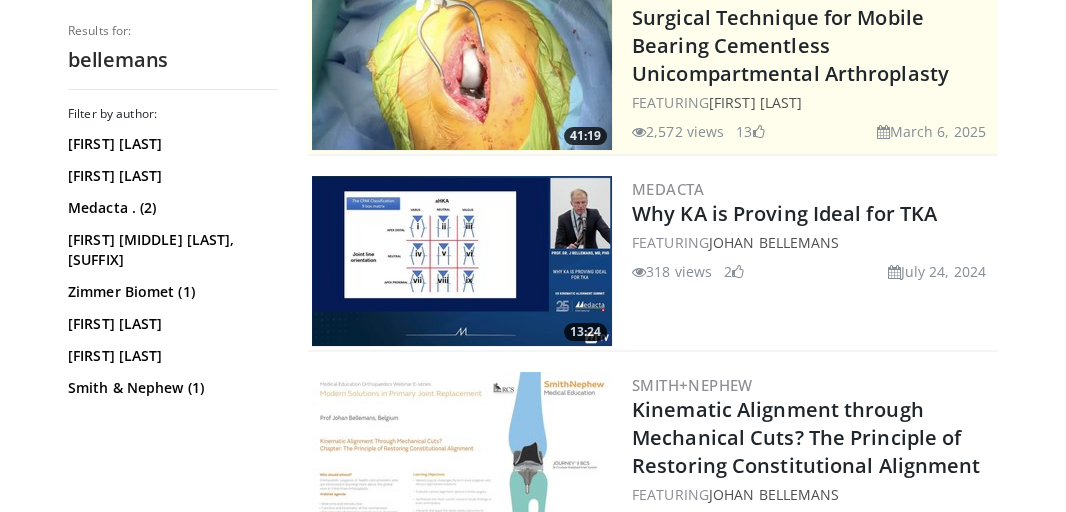 scroll, scrollTop: 444, scrollLeft: 0, axis: vertical 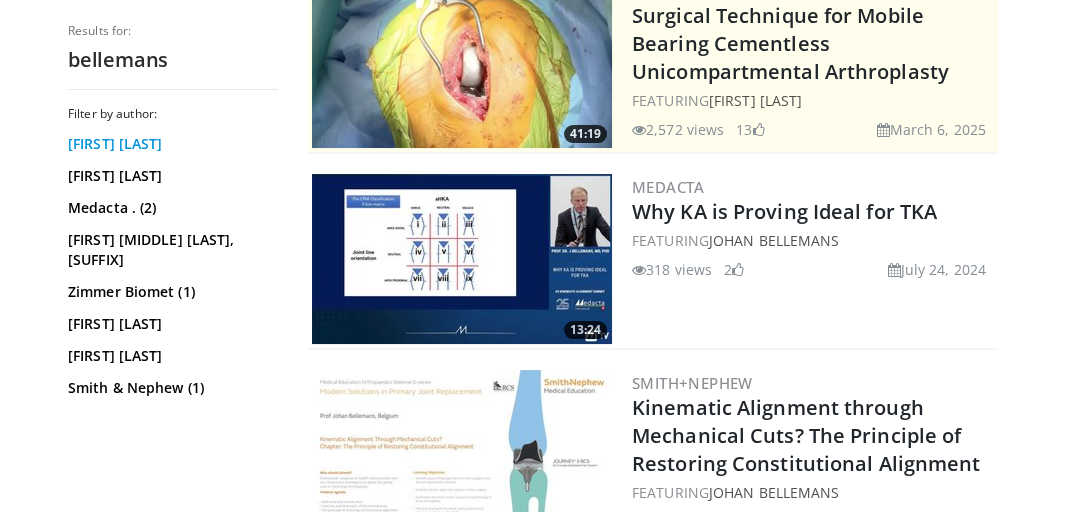 click on "[FIRST] [LAST] ([NUMBER])" at bounding box center (170, 144) 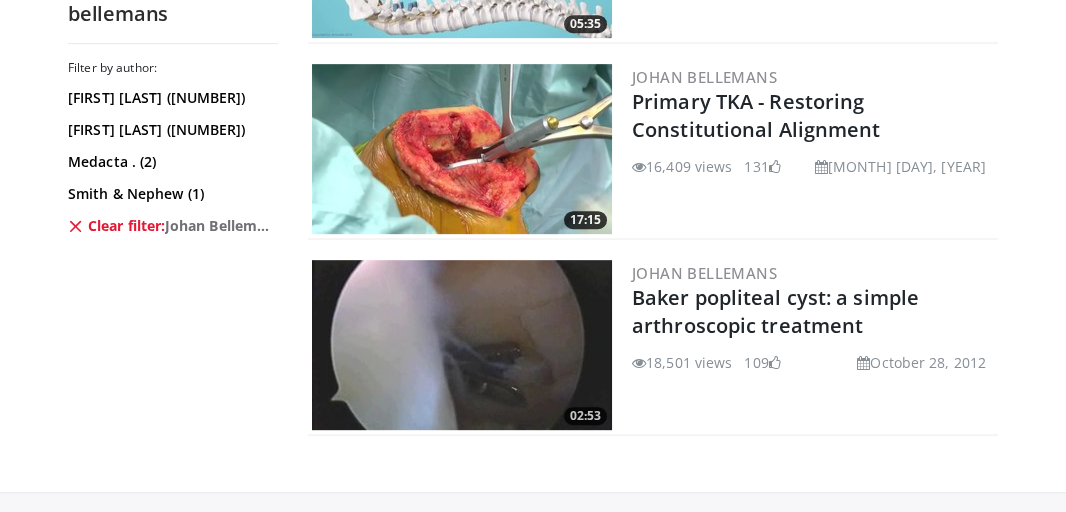 scroll, scrollTop: 1728, scrollLeft: 0, axis: vertical 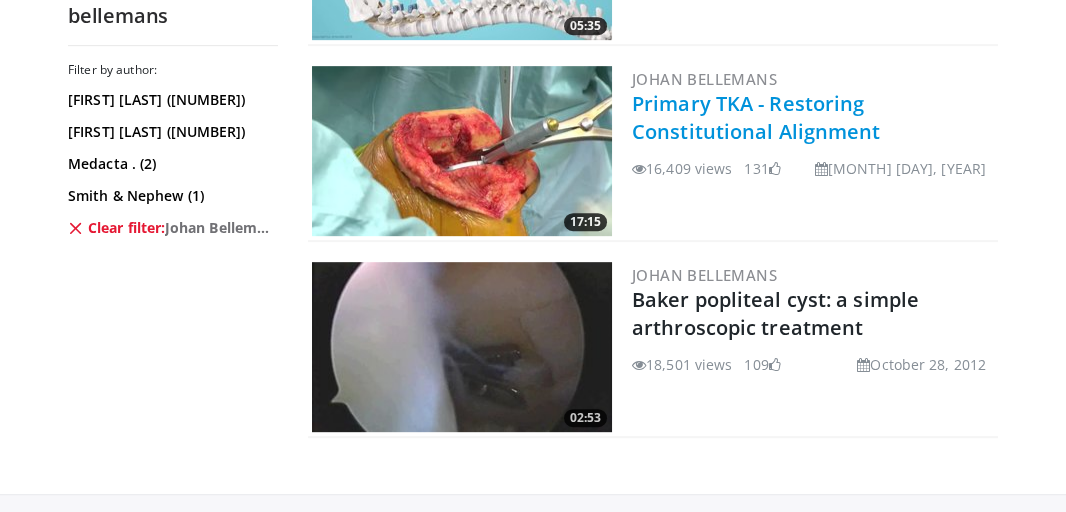click on "Primary TKA - Restoring Constitutional Alignment" at bounding box center [756, 117] 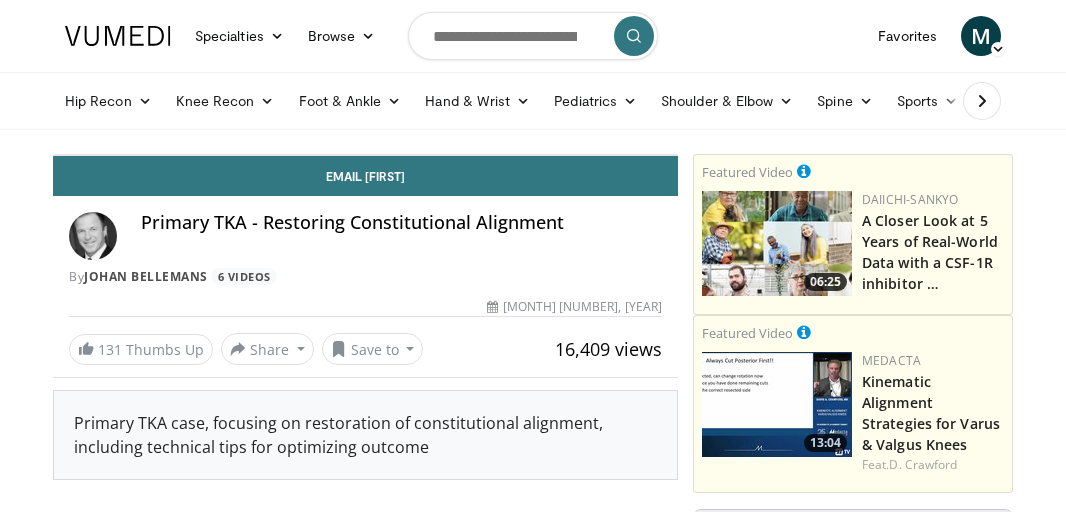 scroll, scrollTop: 0, scrollLeft: 0, axis: both 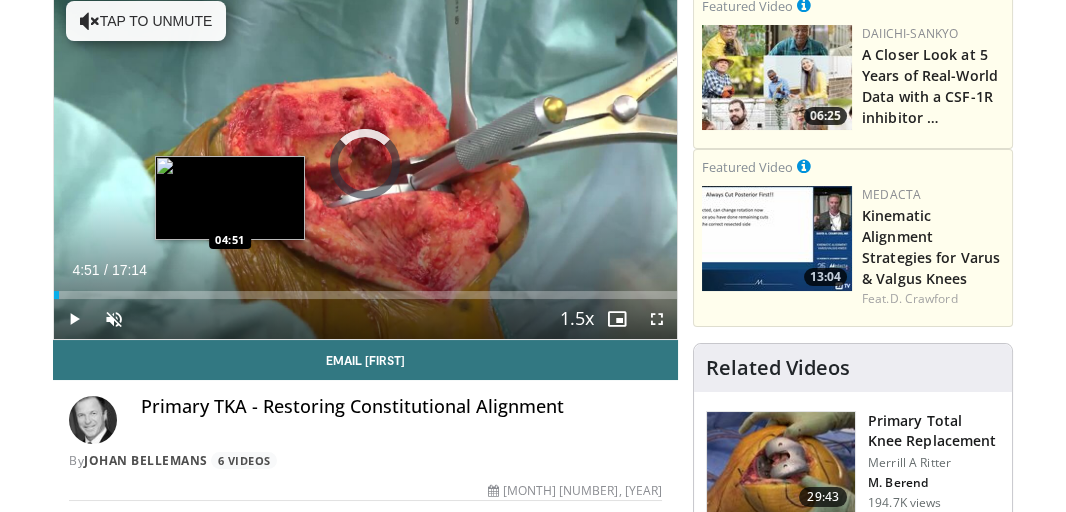 click on "Loaded :  0.00% 00:07 04:51" at bounding box center (365, 295) 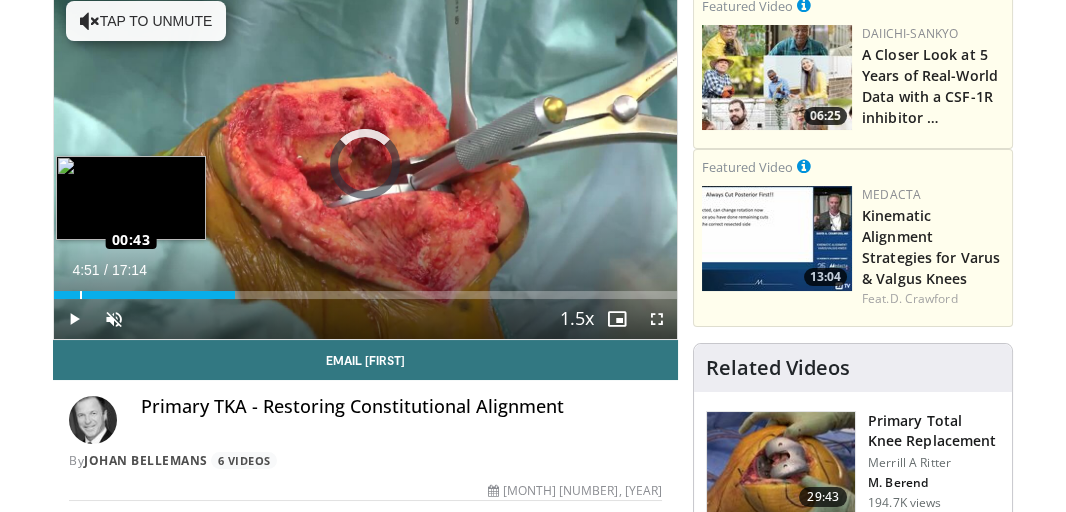drag, startPoint x: 243, startPoint y: 294, endPoint x: 79, endPoint y: 289, distance: 164.0762 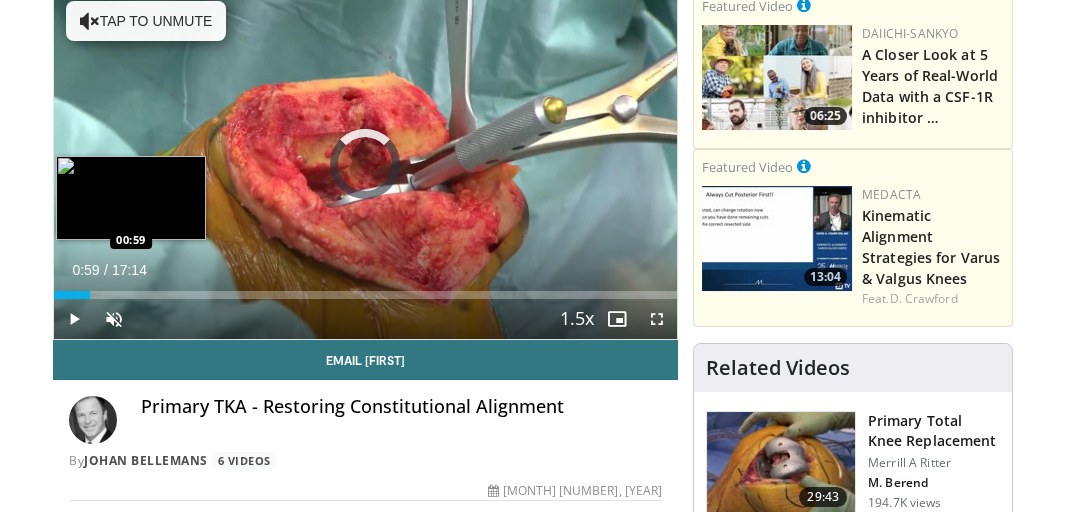 click on "Loaded :  0.00% 00:59 00:59" at bounding box center [365, 295] 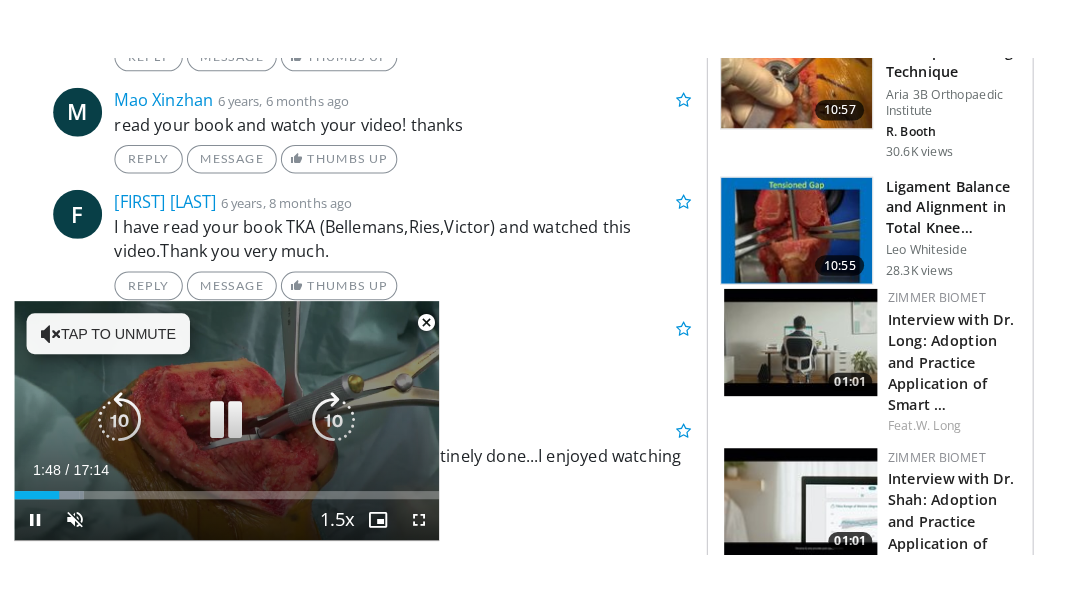 scroll, scrollTop: 1367, scrollLeft: 0, axis: vertical 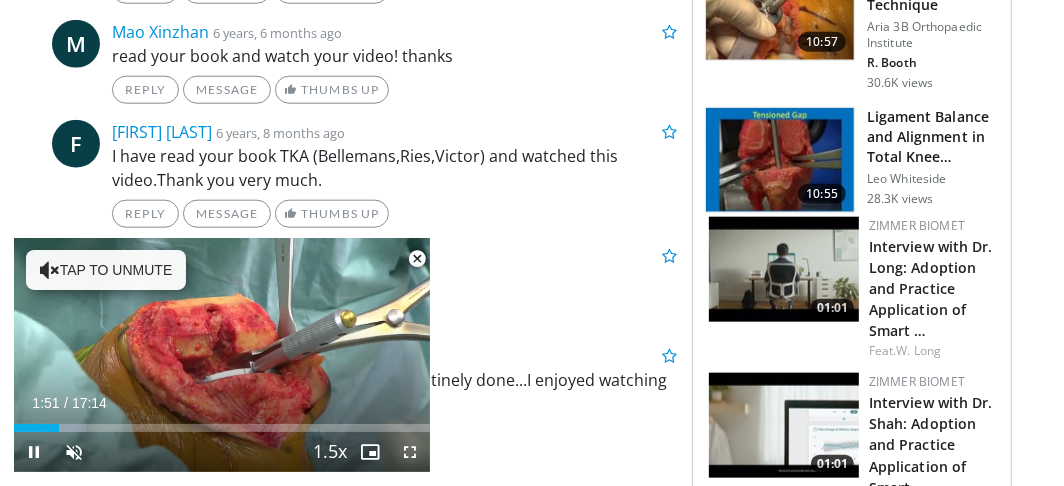 click at bounding box center (410, 452) 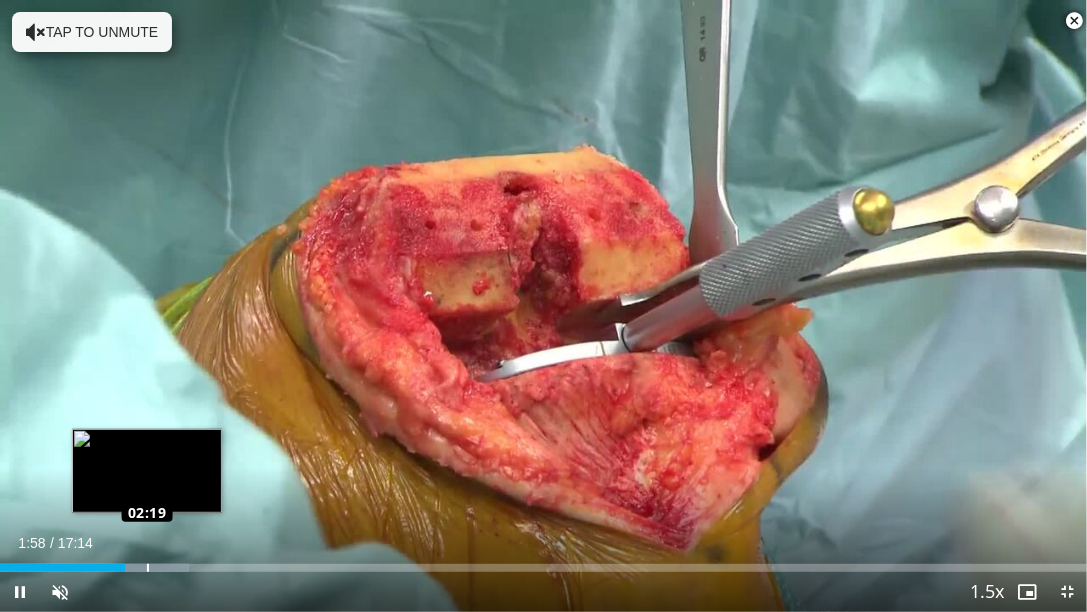 click on "Loaded :  17.41% 02:19 02:19" at bounding box center [543, 568] 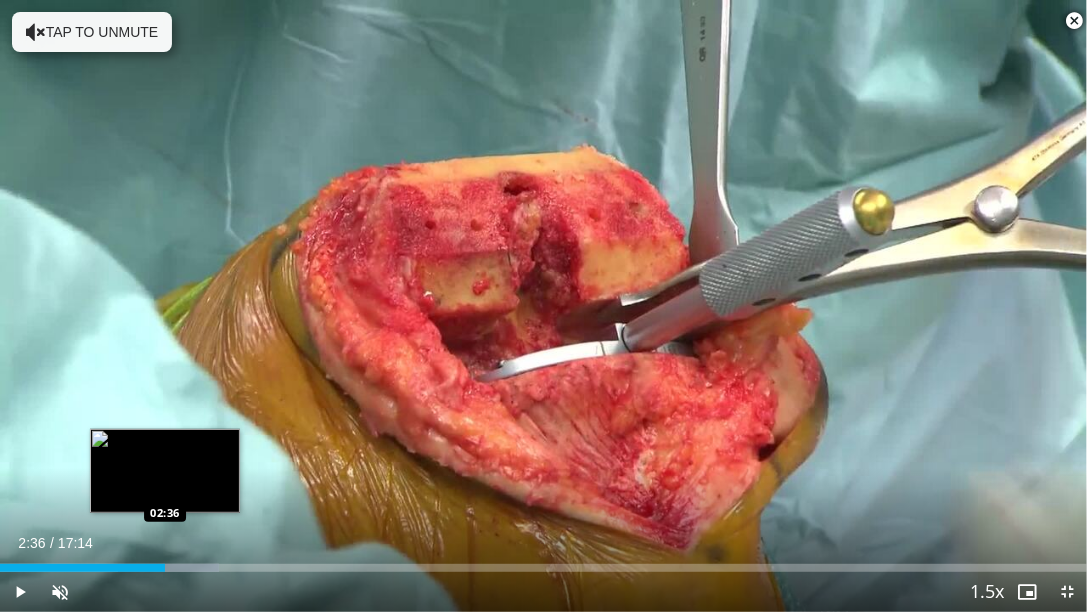 click at bounding box center [168, 568] 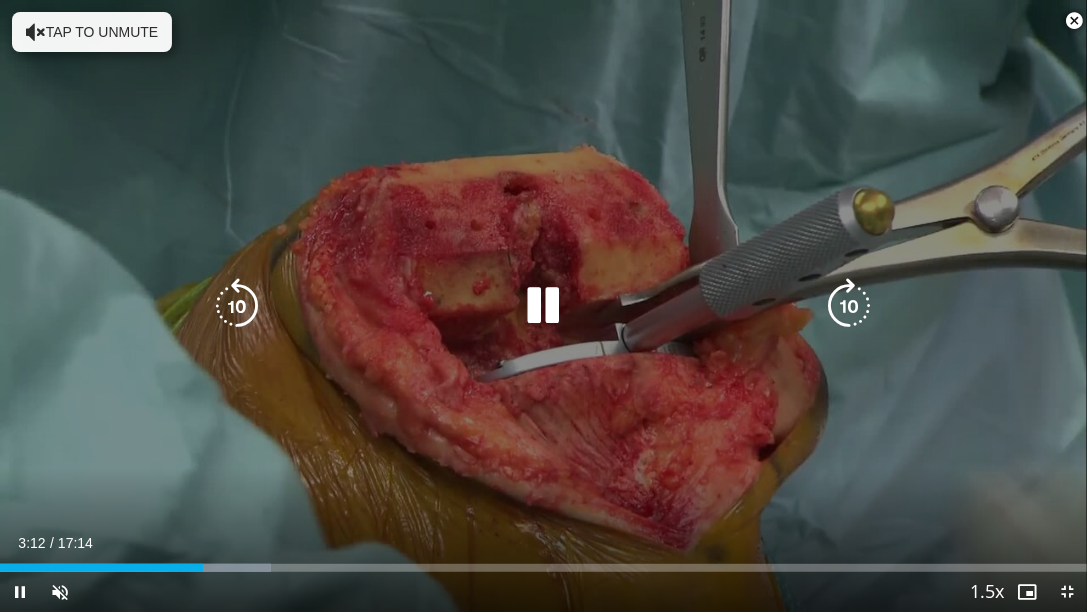 click at bounding box center [237, 306] 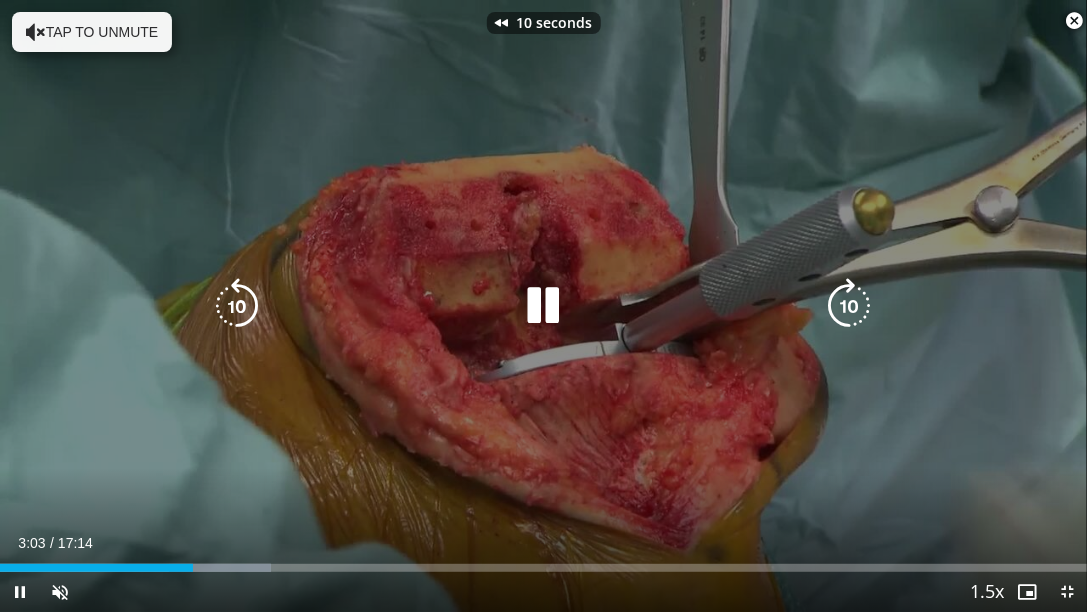 click at bounding box center [237, 306] 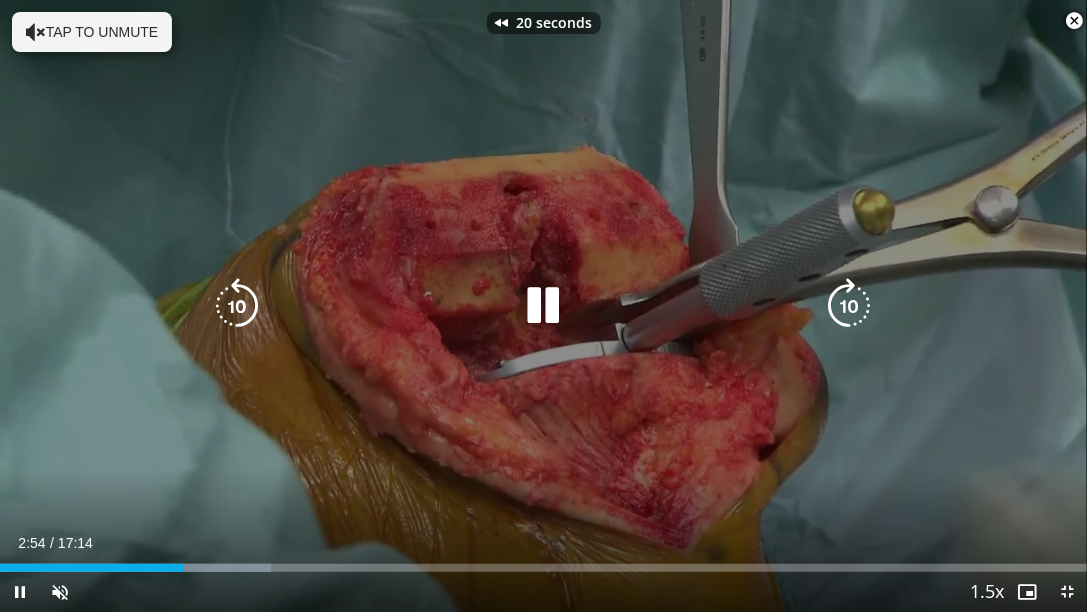 click at bounding box center (237, 306) 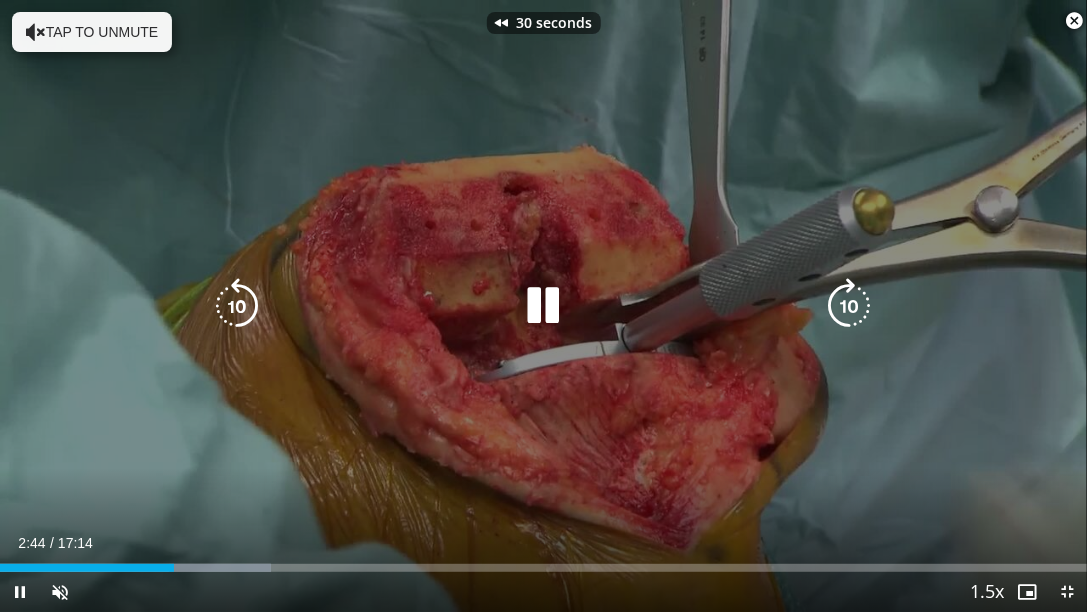 click at bounding box center (237, 306) 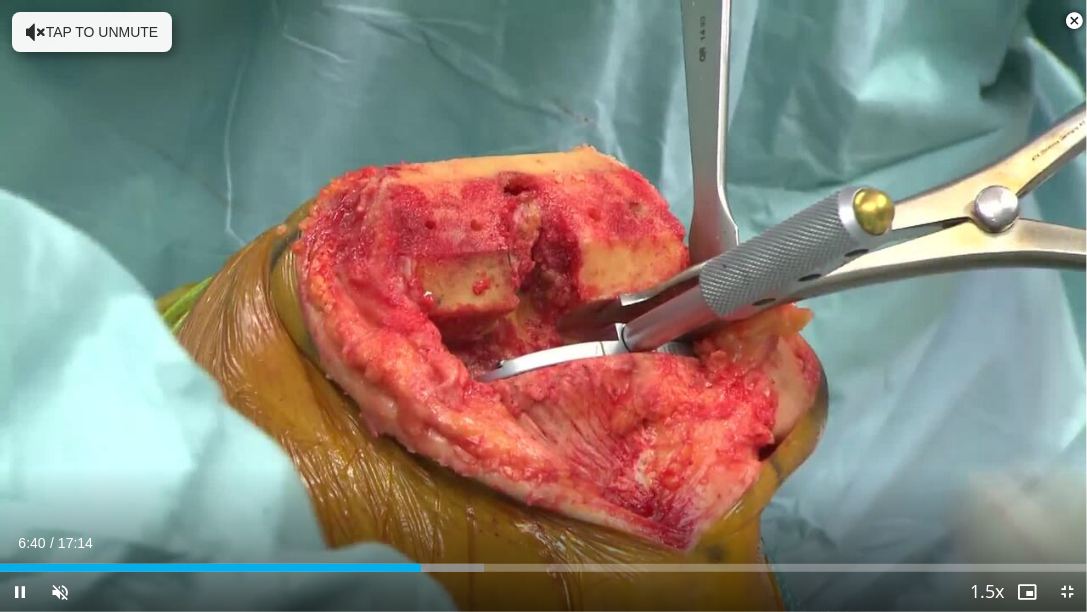 click at bounding box center [1074, 21] 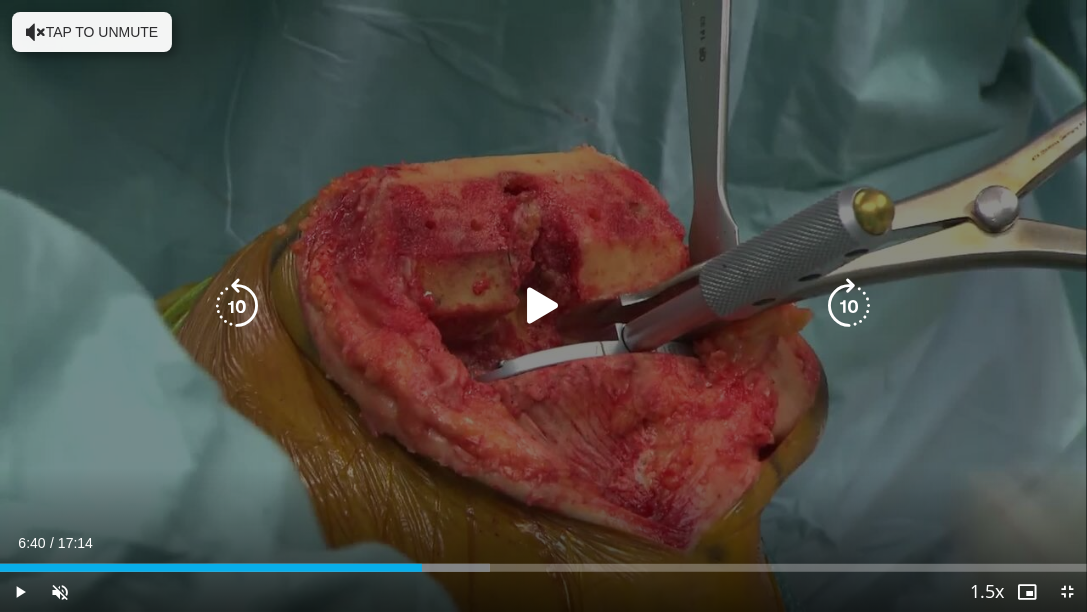 click on "40 seconds
Tap to unmute" at bounding box center [543, 306] 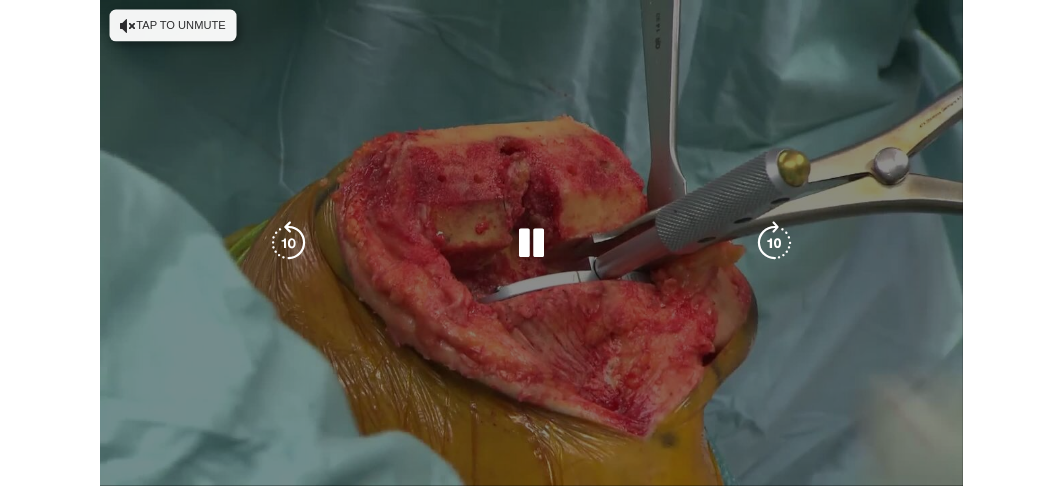 scroll, scrollTop: 1717, scrollLeft: 0, axis: vertical 